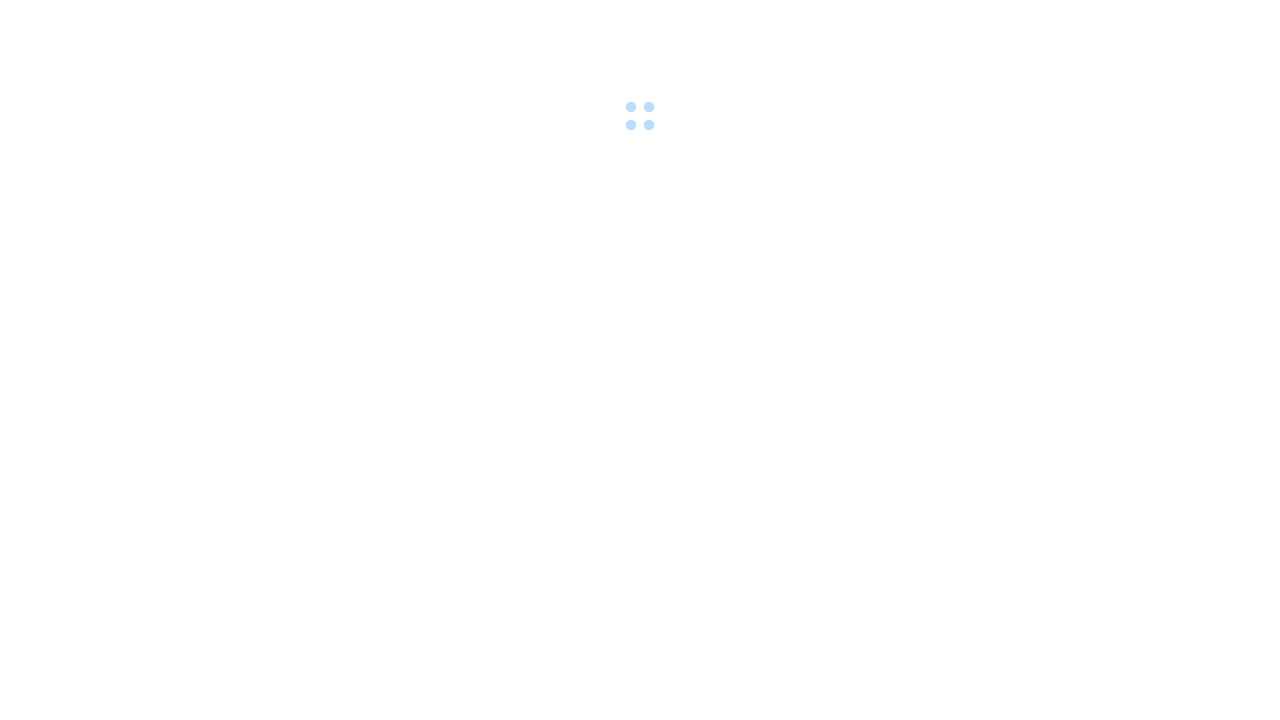 scroll, scrollTop: 0, scrollLeft: 0, axis: both 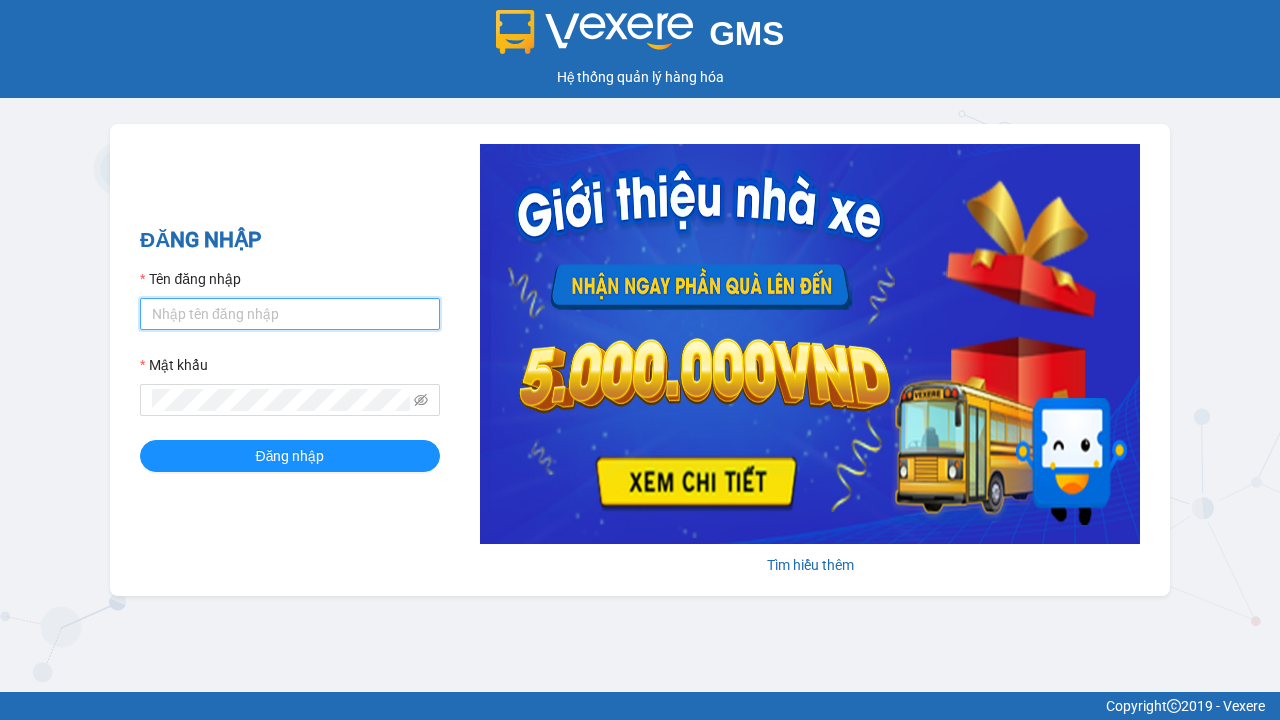 click on "Tên đăng nhập" at bounding box center (290, 314) 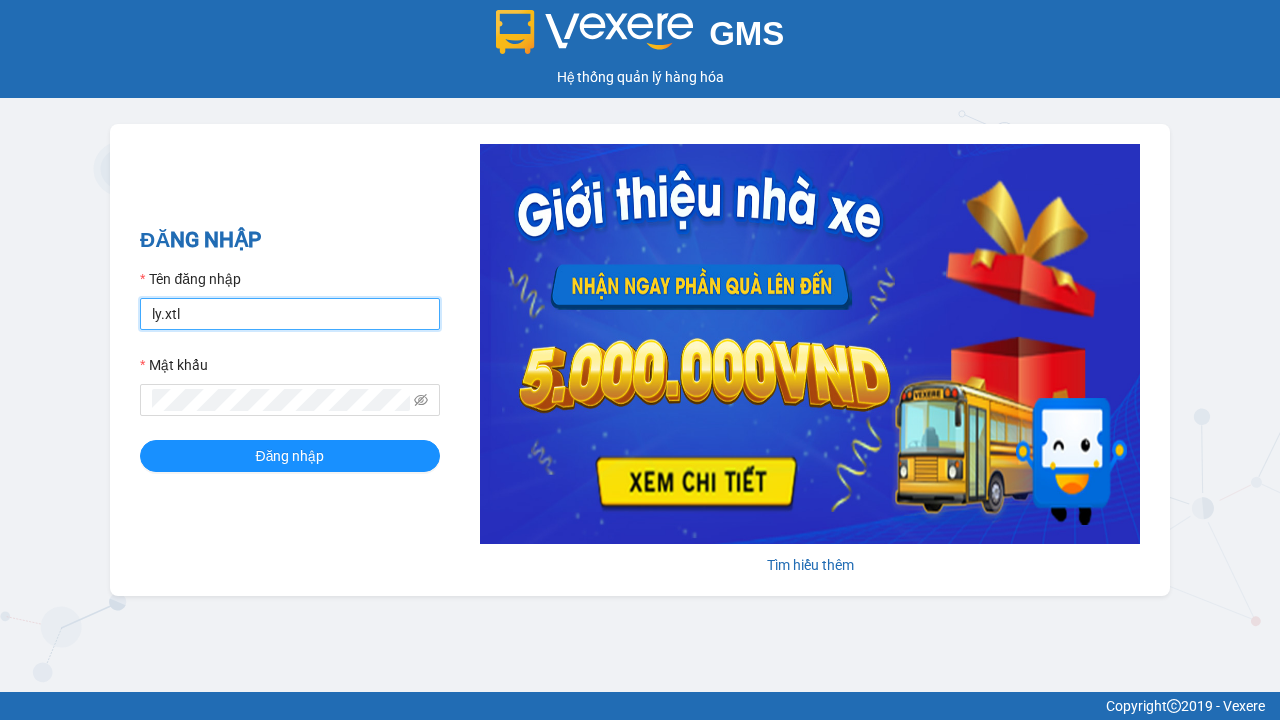 type on "ly.xtl" 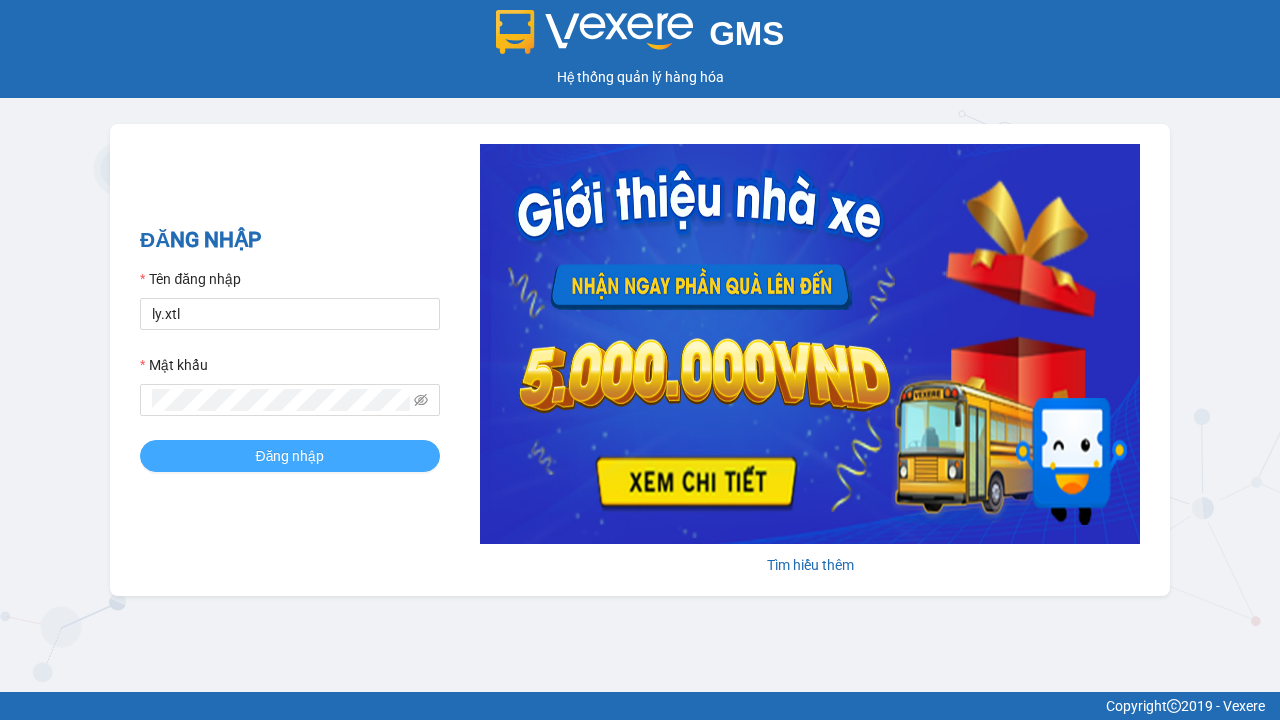 click on "Đăng nhập" at bounding box center [290, 456] 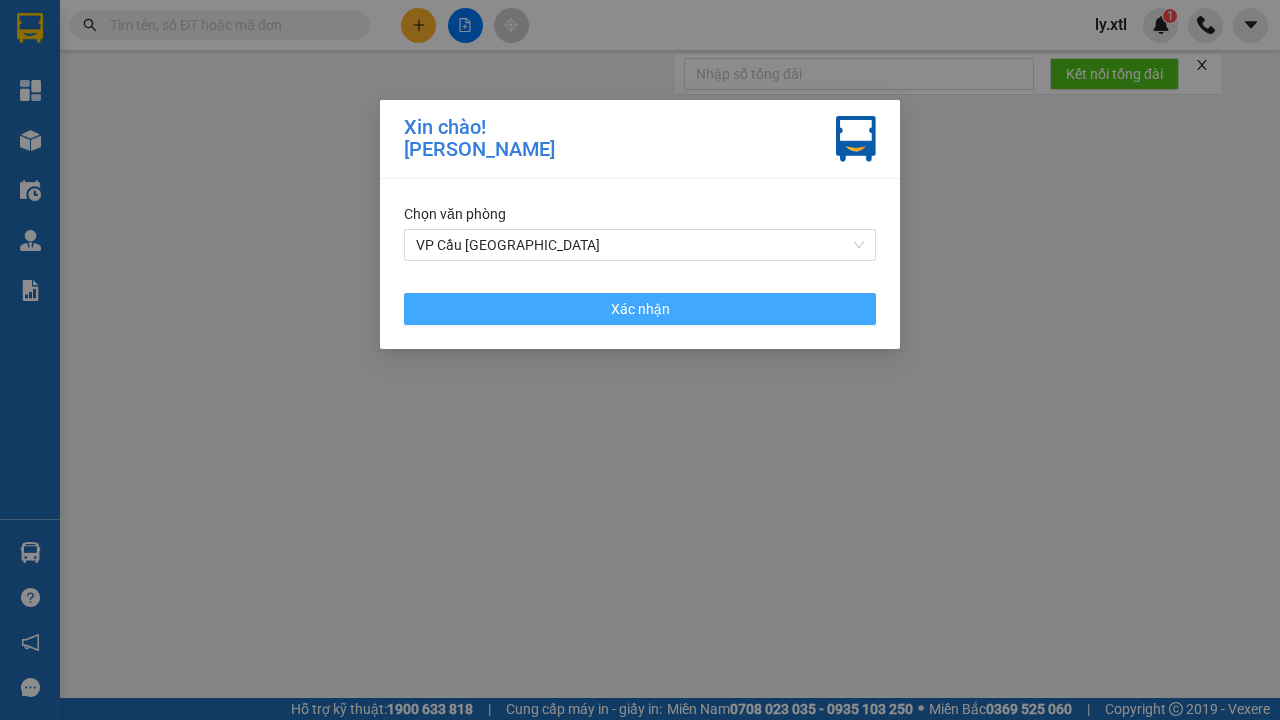 click on "VP Cầu [GEOGRAPHIC_DATA]" at bounding box center [640, 245] 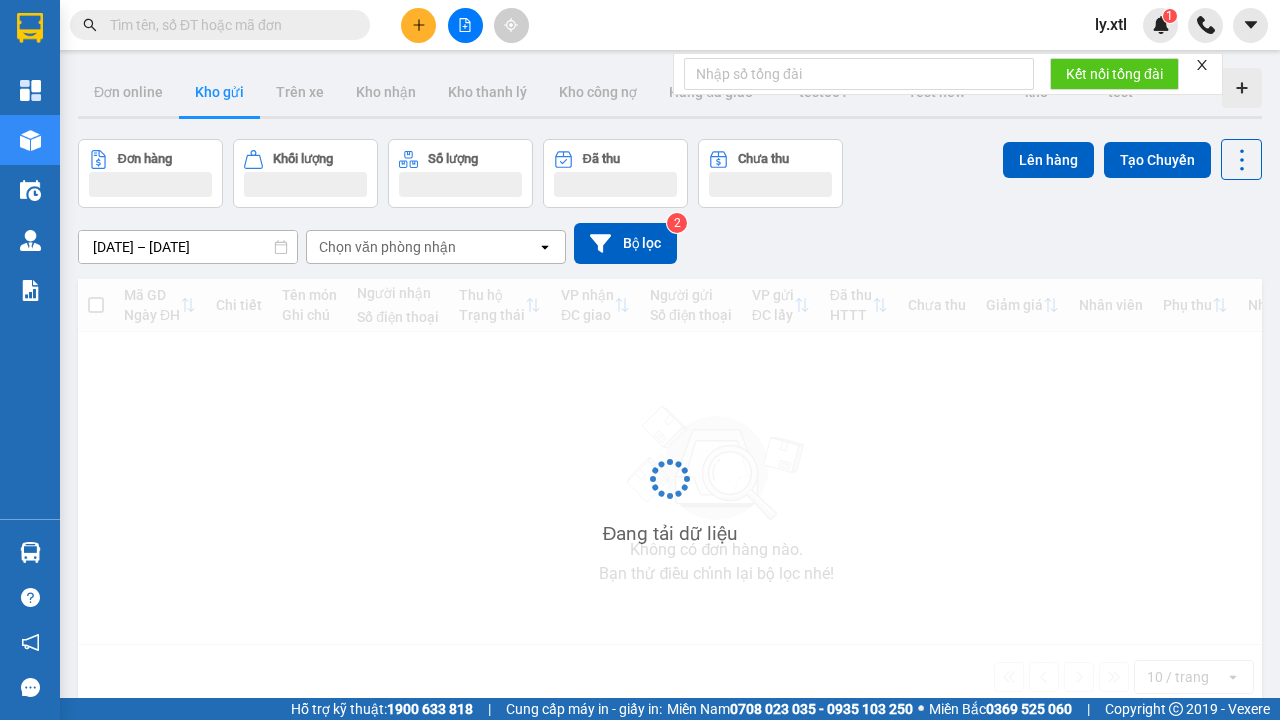 click 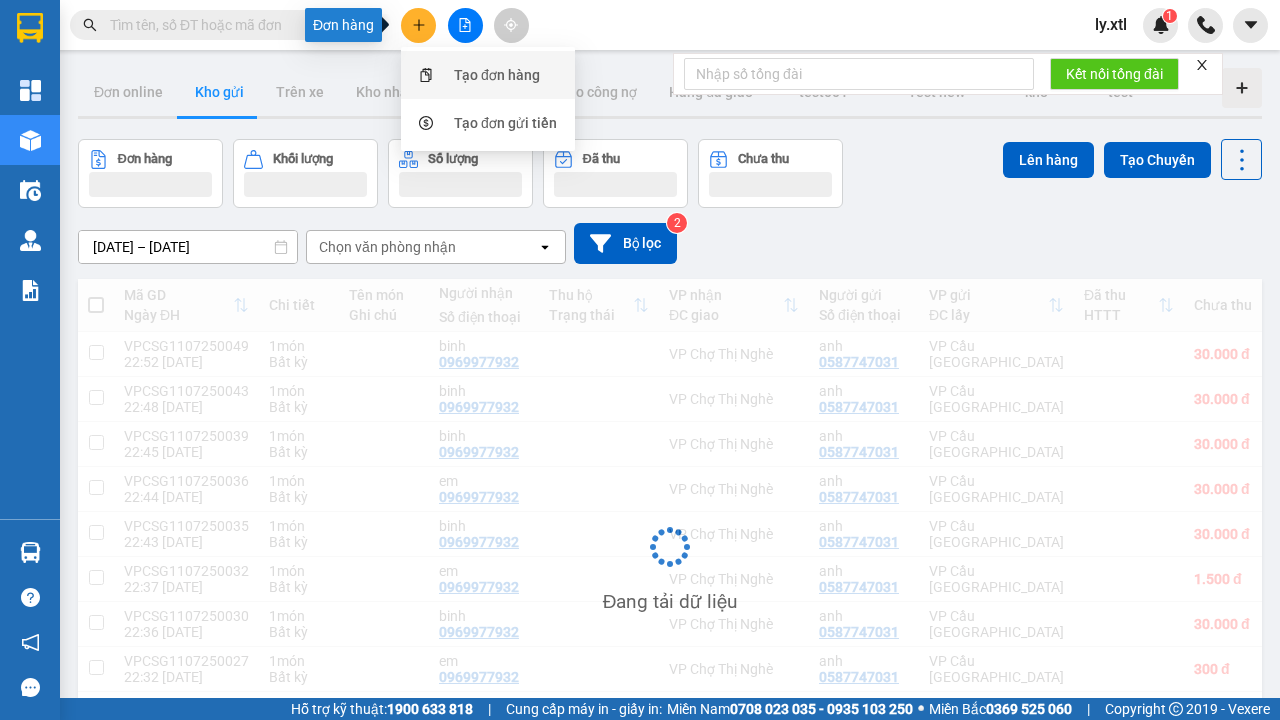 click on "Tạo đơn hàng" at bounding box center (497, 75) 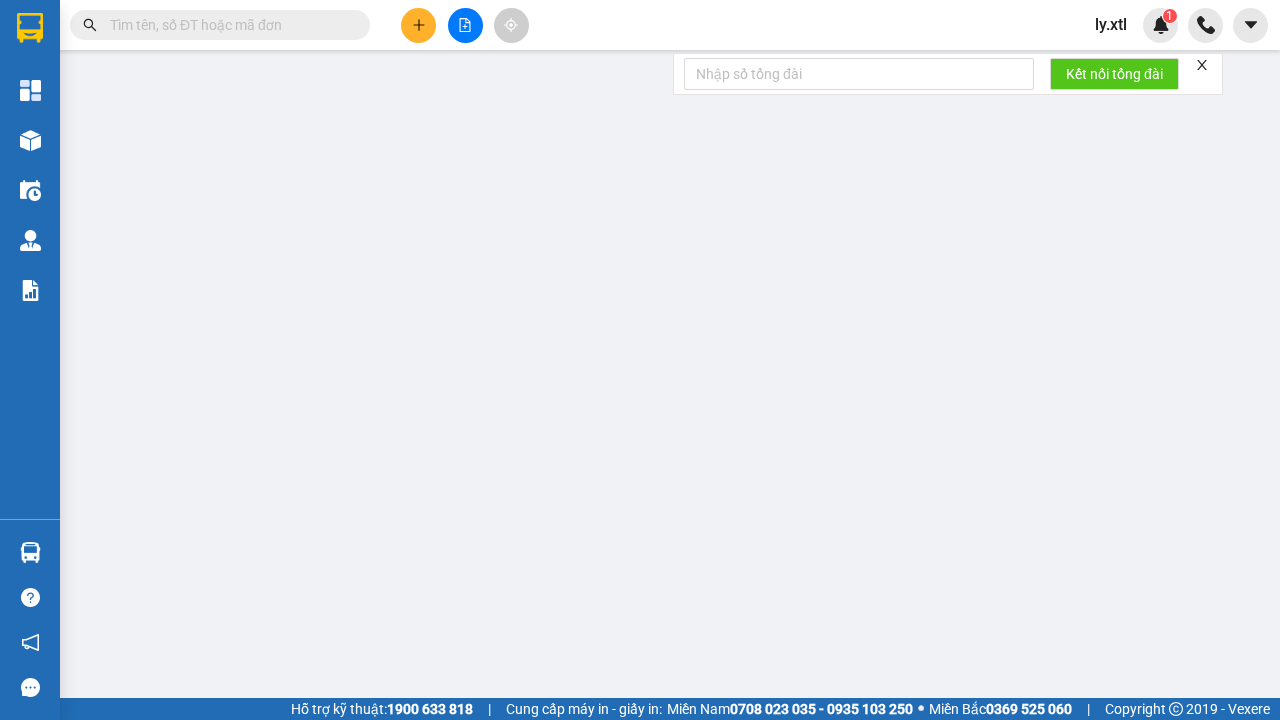 click on "SĐT Người Gửi" at bounding box center (174, 277) 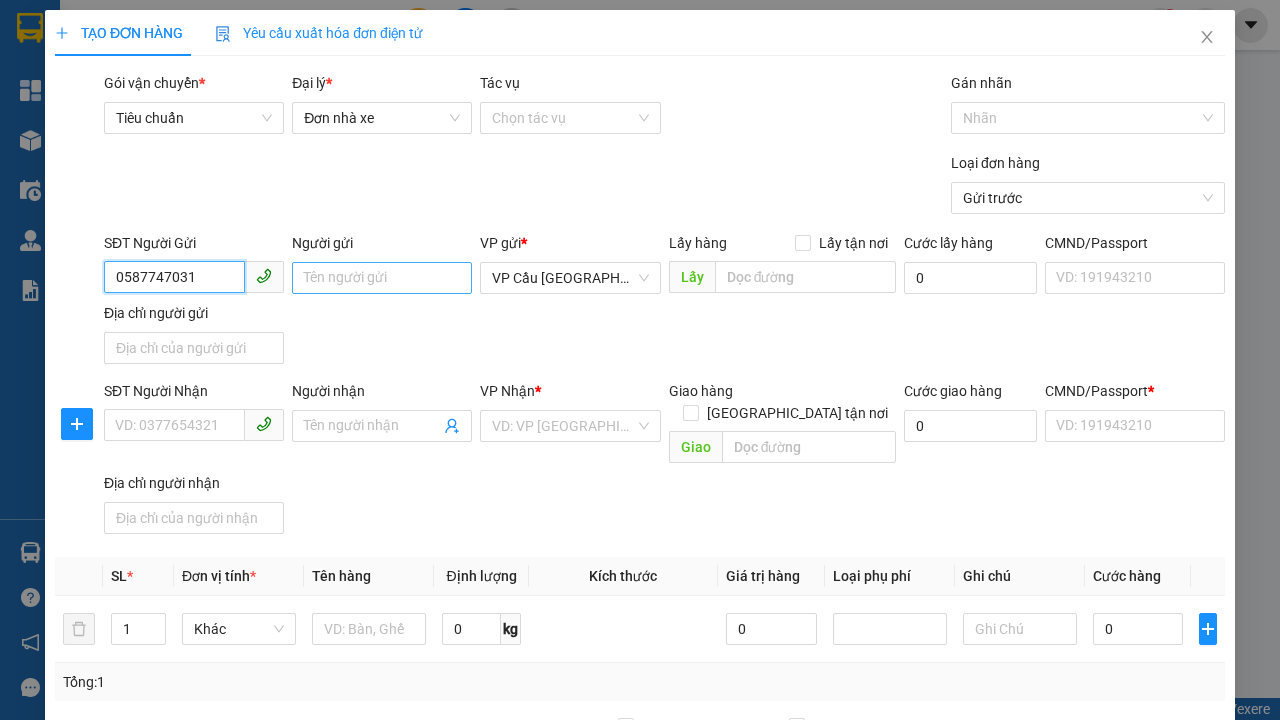 type on "0587747031" 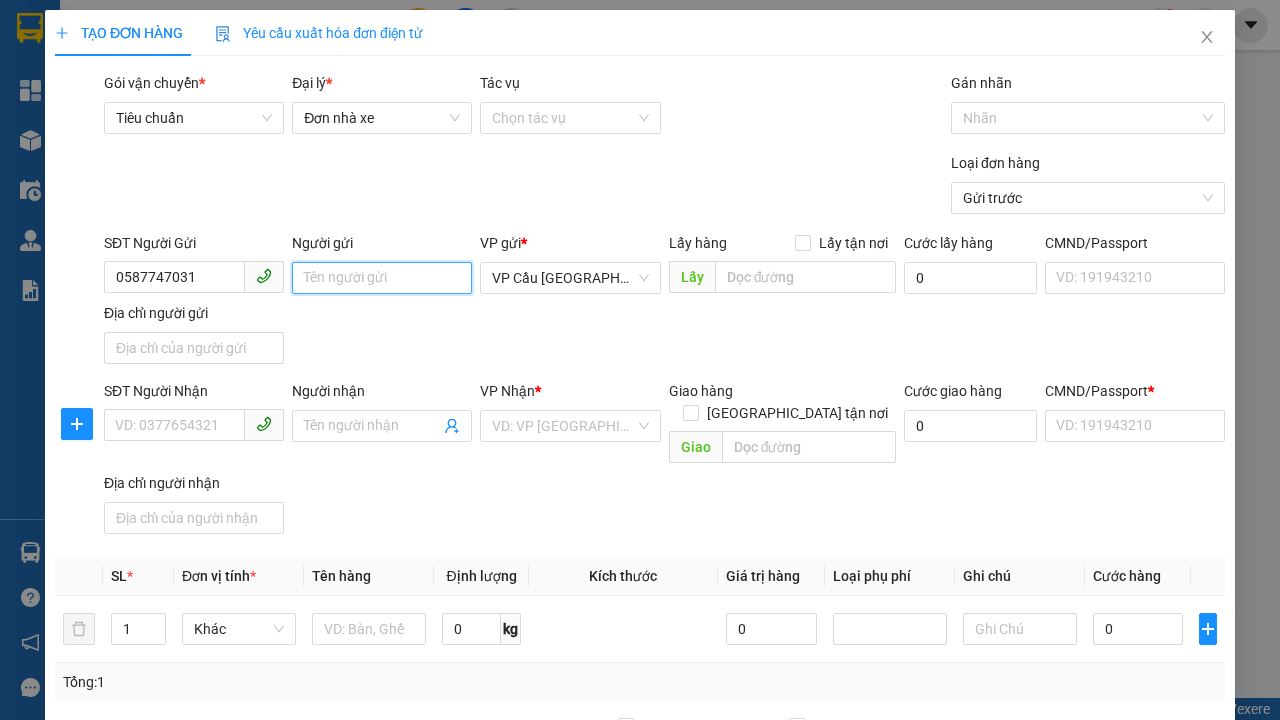 click on "Người gửi" at bounding box center (382, 278) 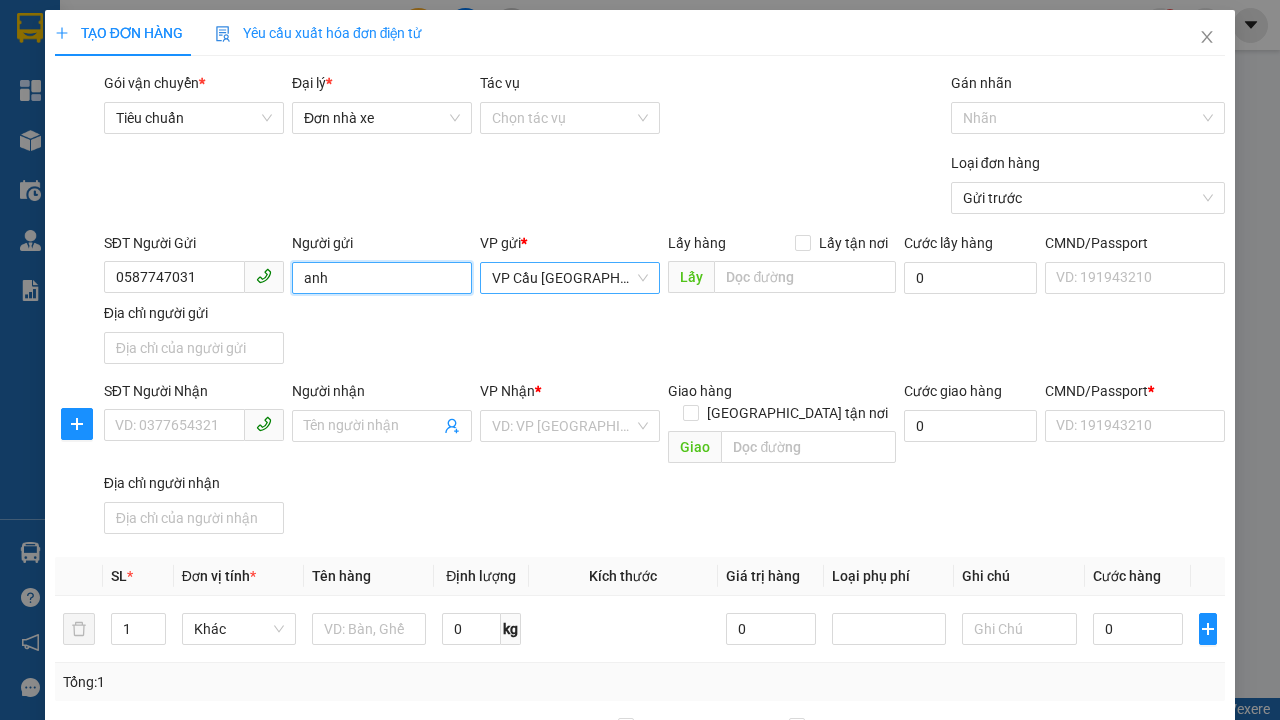 click on "VP Cầu [GEOGRAPHIC_DATA]" at bounding box center (570, 278) 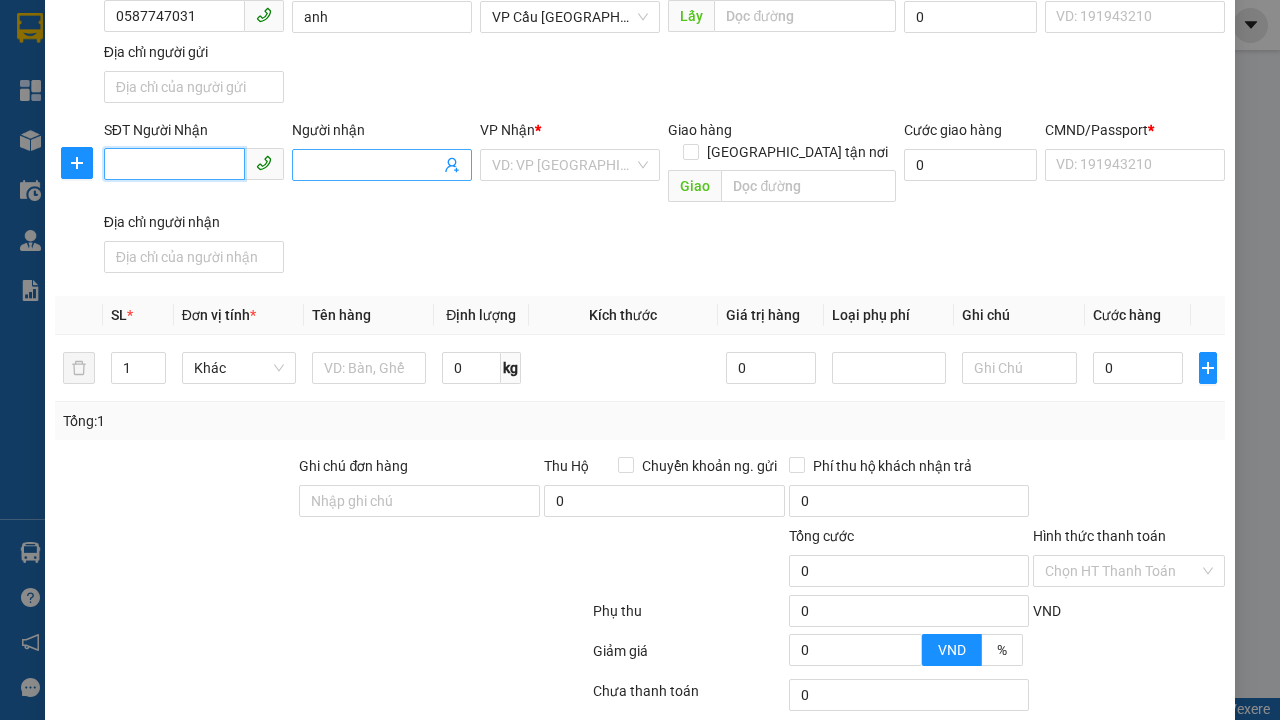 click on "SĐT Người Nhận" at bounding box center (174, 164) 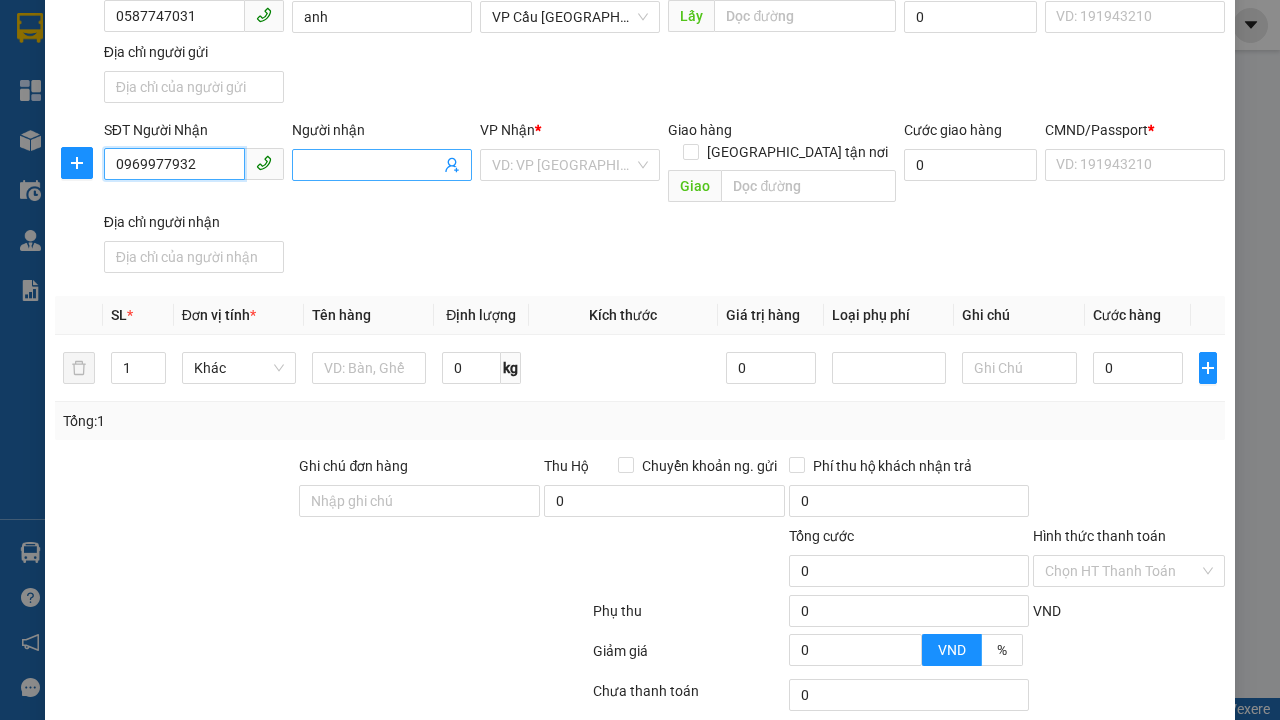 type on "0969977932" 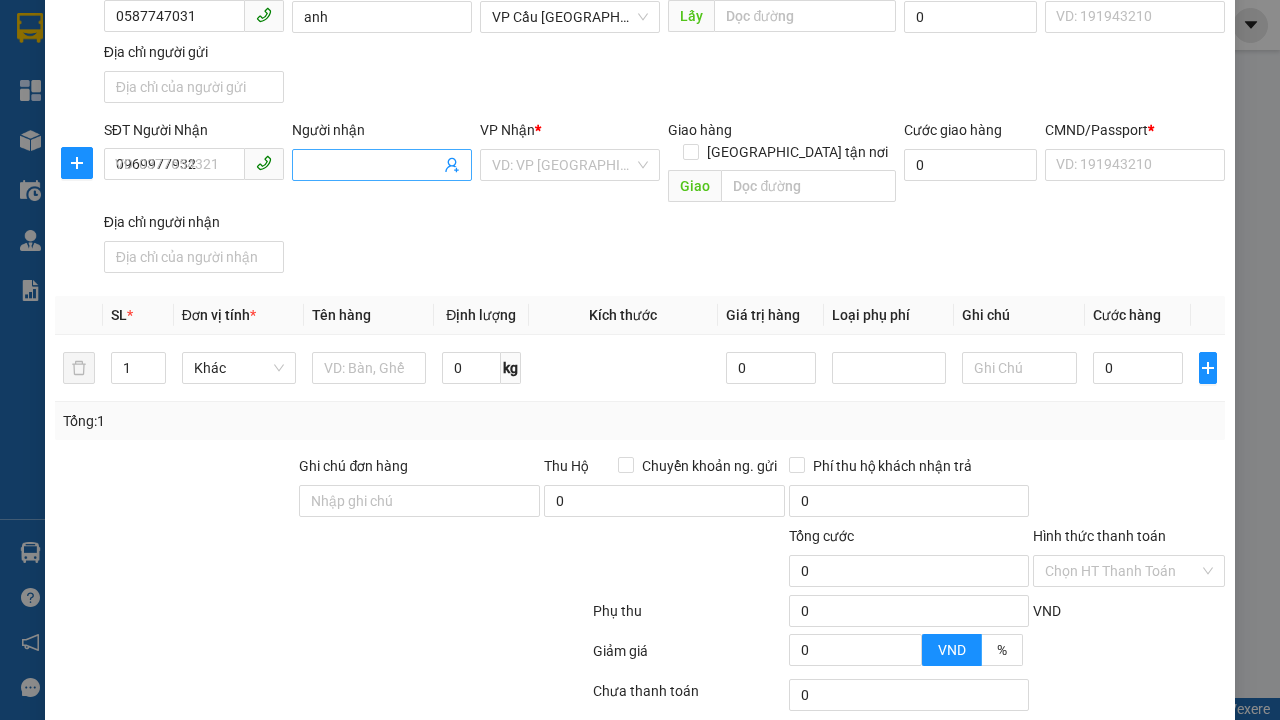 click on "Người nhận" at bounding box center [372, 165] 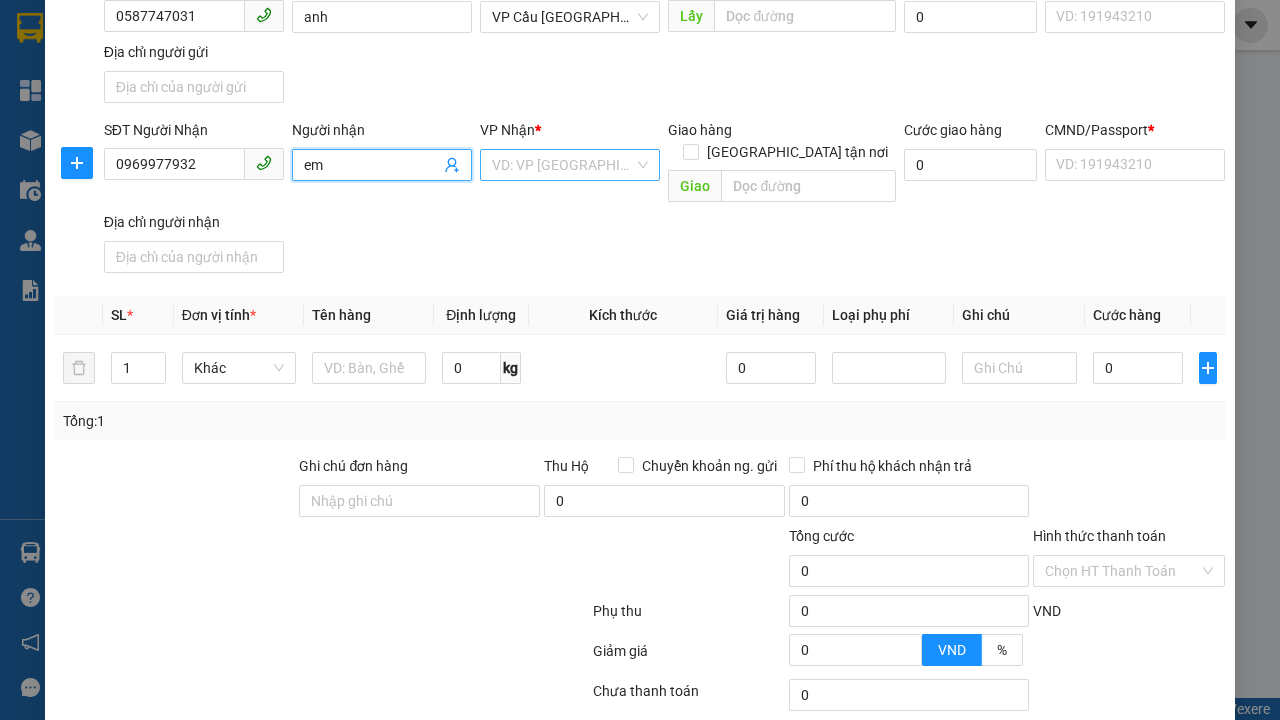 type on "em" 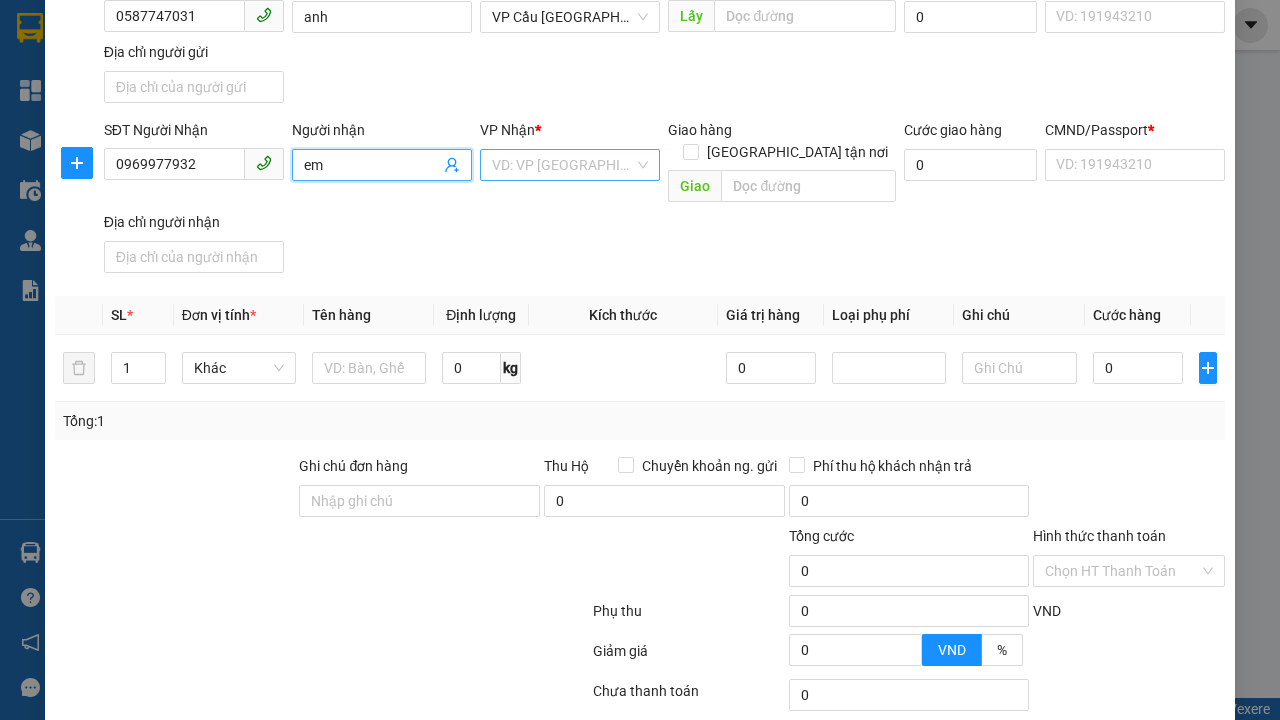 click at bounding box center [563, 165] 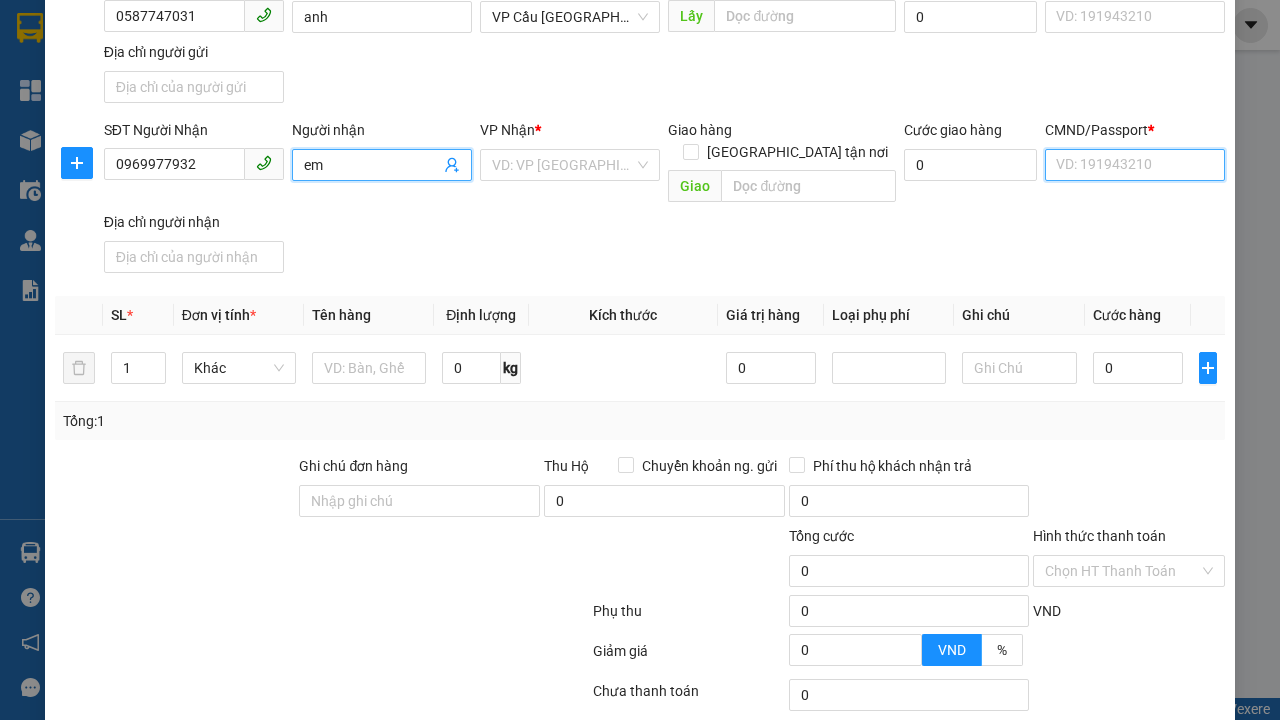click on "CMND/Passport  *" at bounding box center (1135, 165) 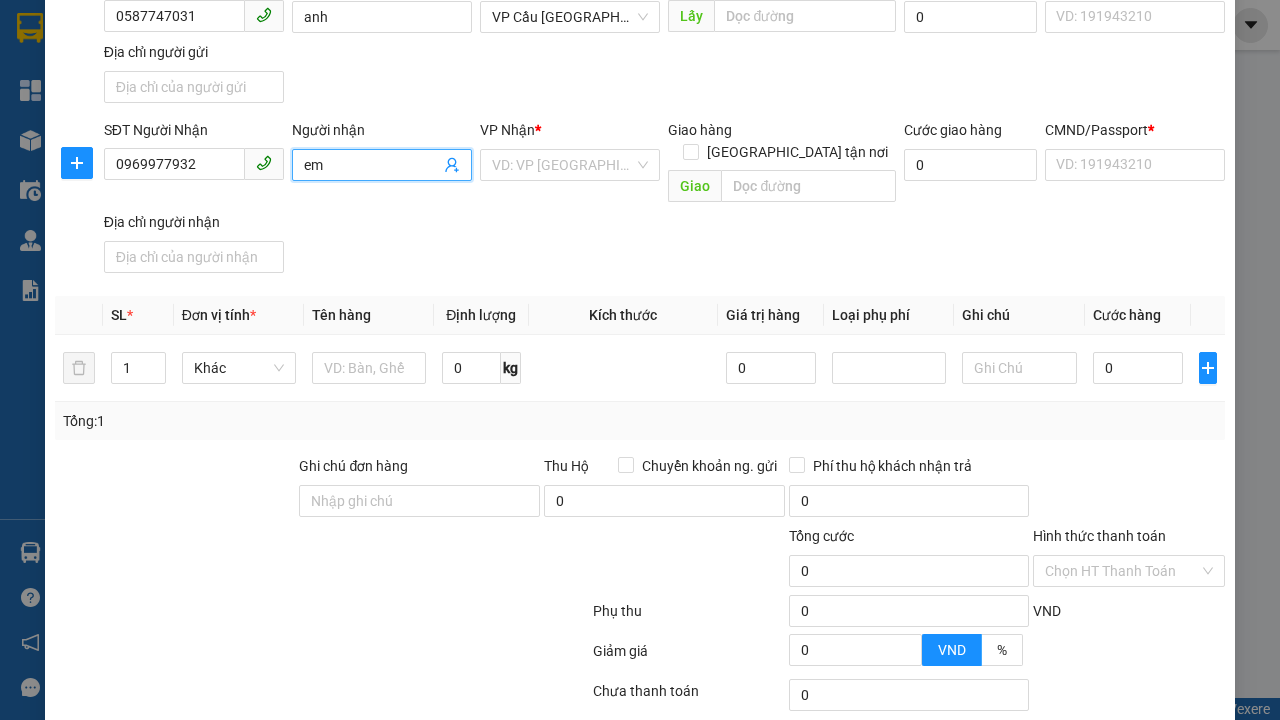 click on "SĐT Người Gửi 0587747031 Người gửi anh VP gửi  * VP Cầu [GEOGRAPHIC_DATA] Lấy hàng Lấy tận nơi Lấy Cước lấy hàng 0 CMND/Passport VD: [PASSPORT] Địa chỉ người gửi" at bounding box center [664, 41] 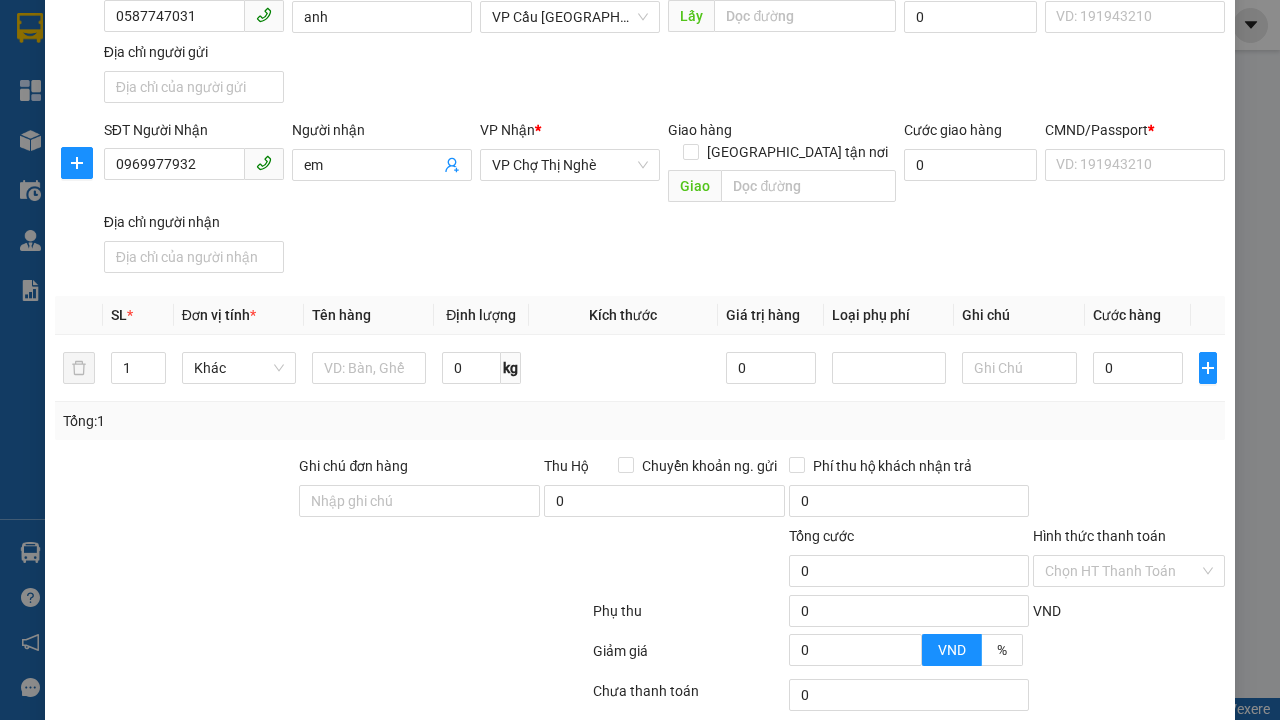 scroll, scrollTop: 232, scrollLeft: 0, axis: vertical 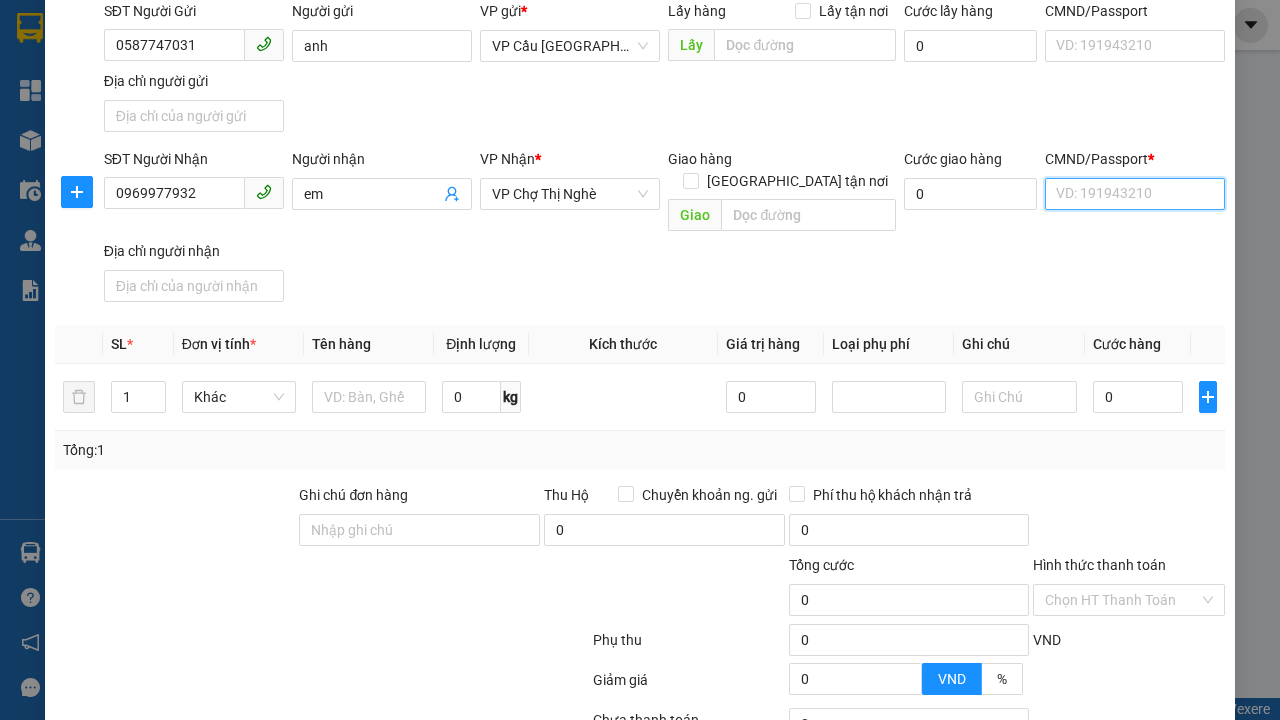 click on "CMND/Passport  *" at bounding box center (1135, 194) 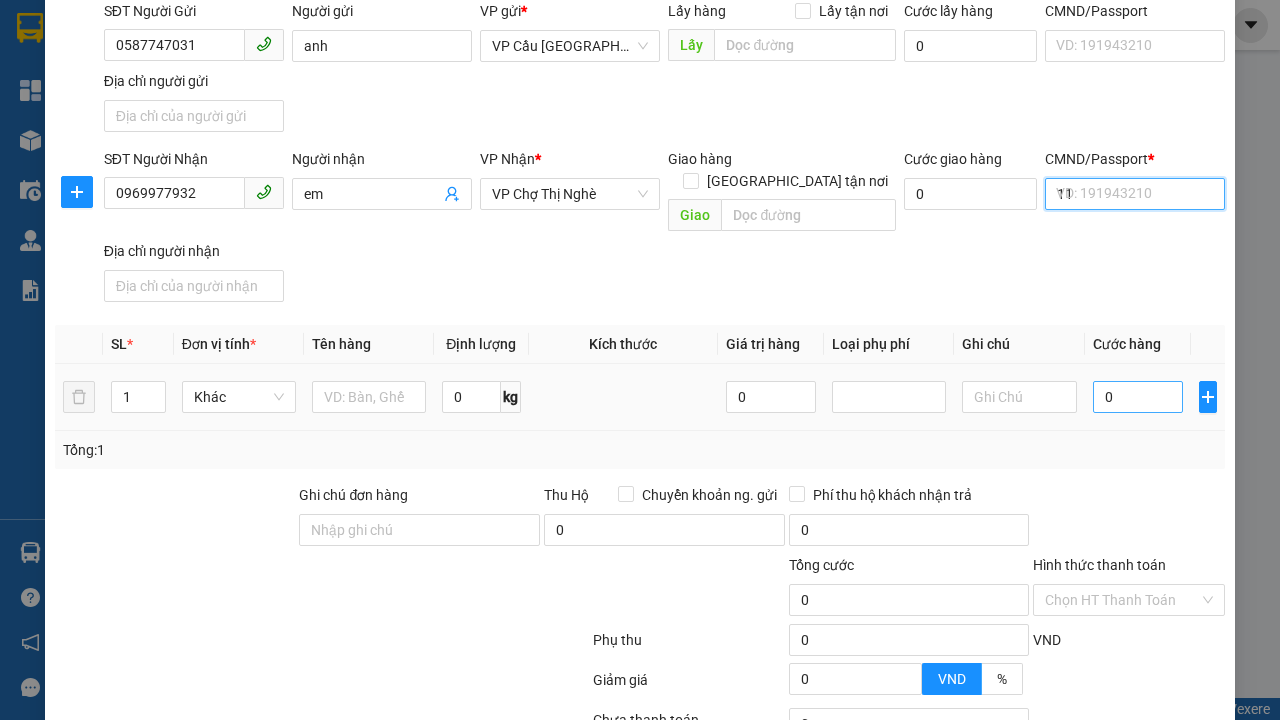 type on "11" 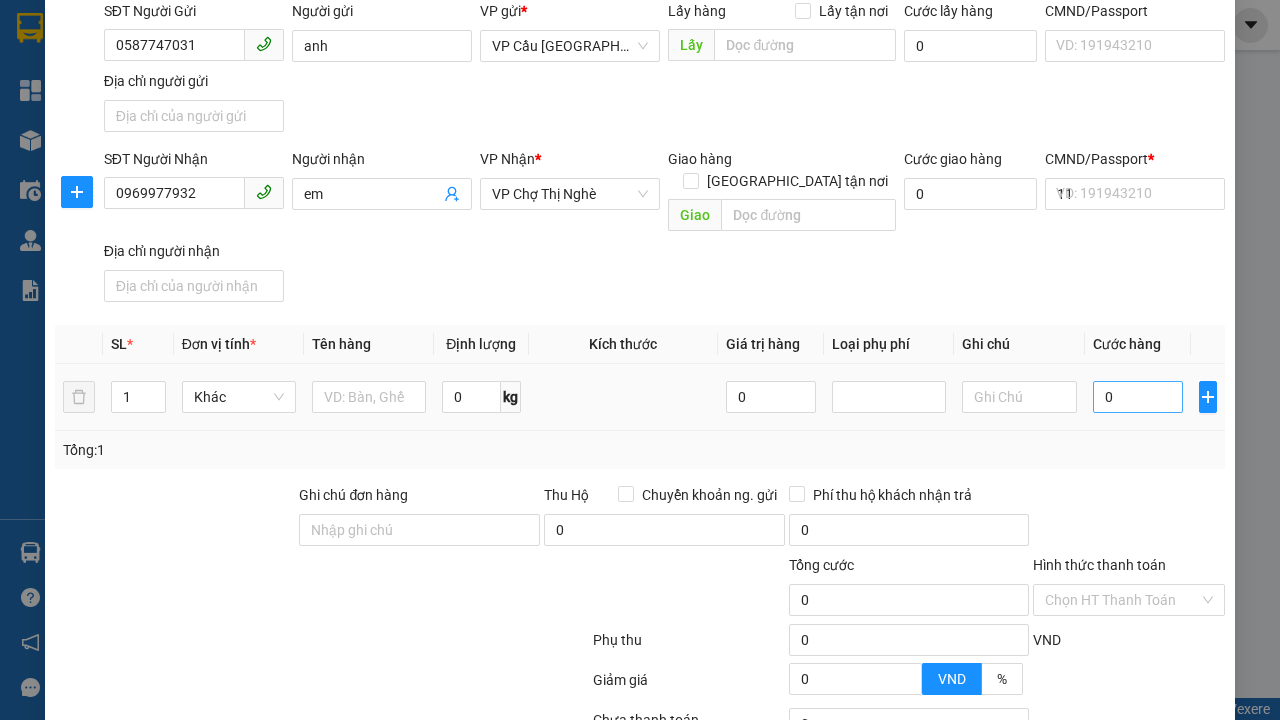 click on "SĐT Người Nhận 0969977932 Người nhận em VP Nhận  * VP Chợ Thị Nghè Giao hàng Giao tận nơi Giao Cước giao hàng 0 CMND/Passport  * 11 VD: [PASSPORT] Địa chỉ người nhận" at bounding box center [664, 229] 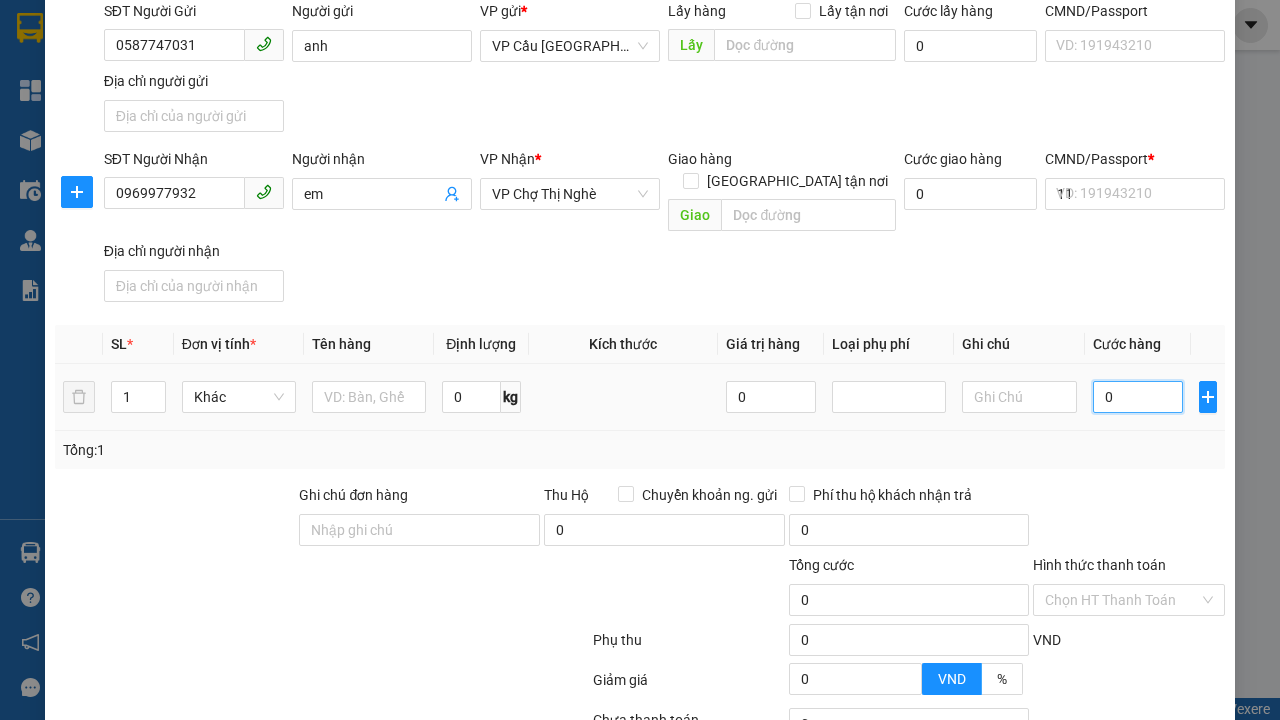 click on "0" at bounding box center (1138, 397) 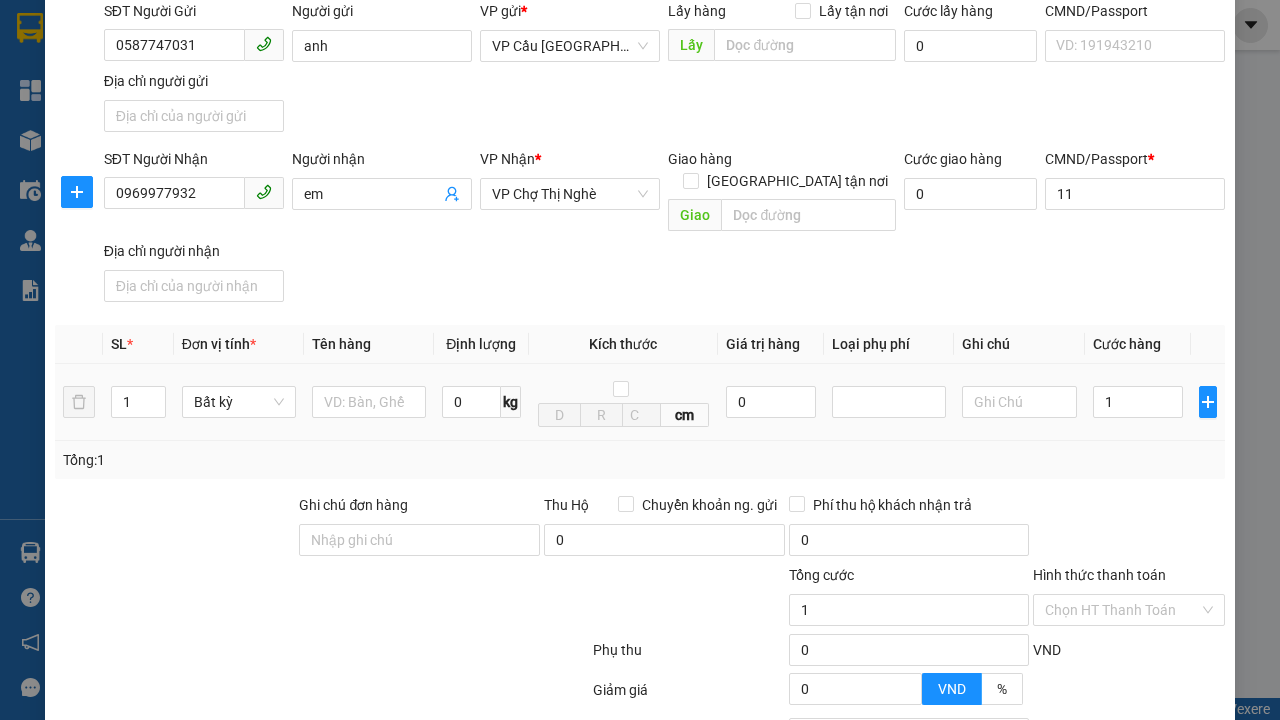 click on "Ghi chú" at bounding box center (1019, 344) 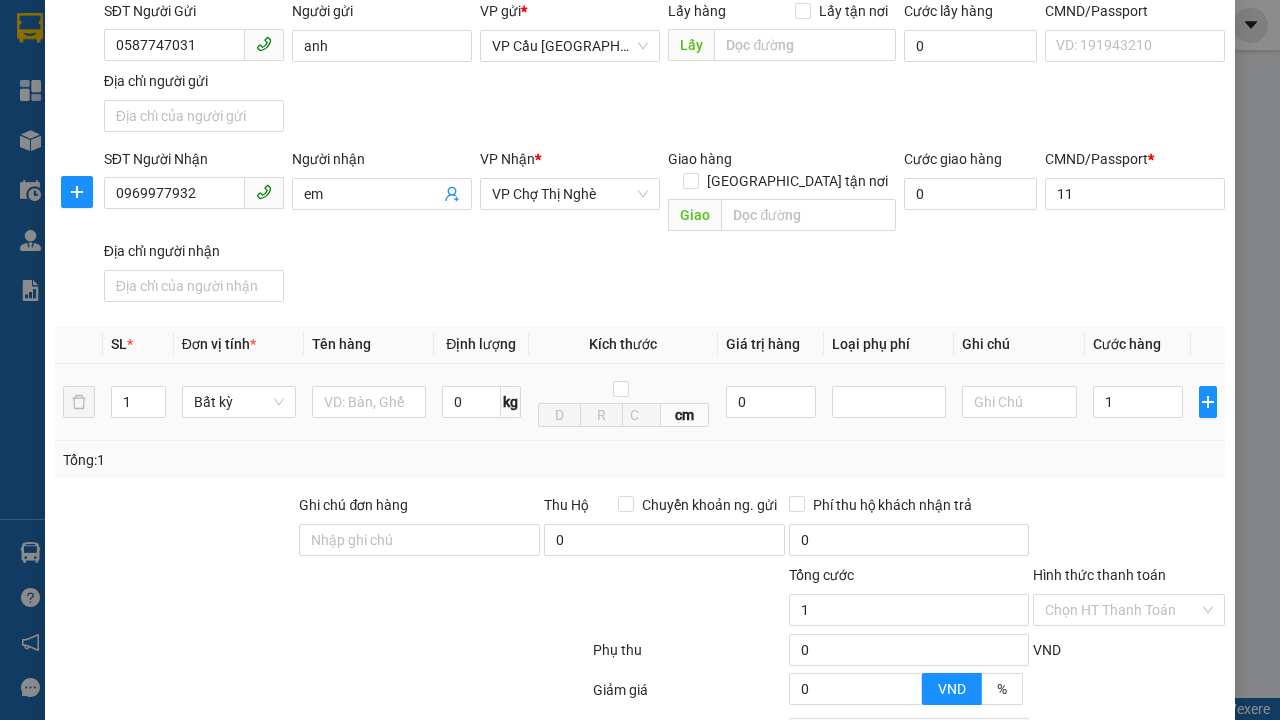 type on "1.000" 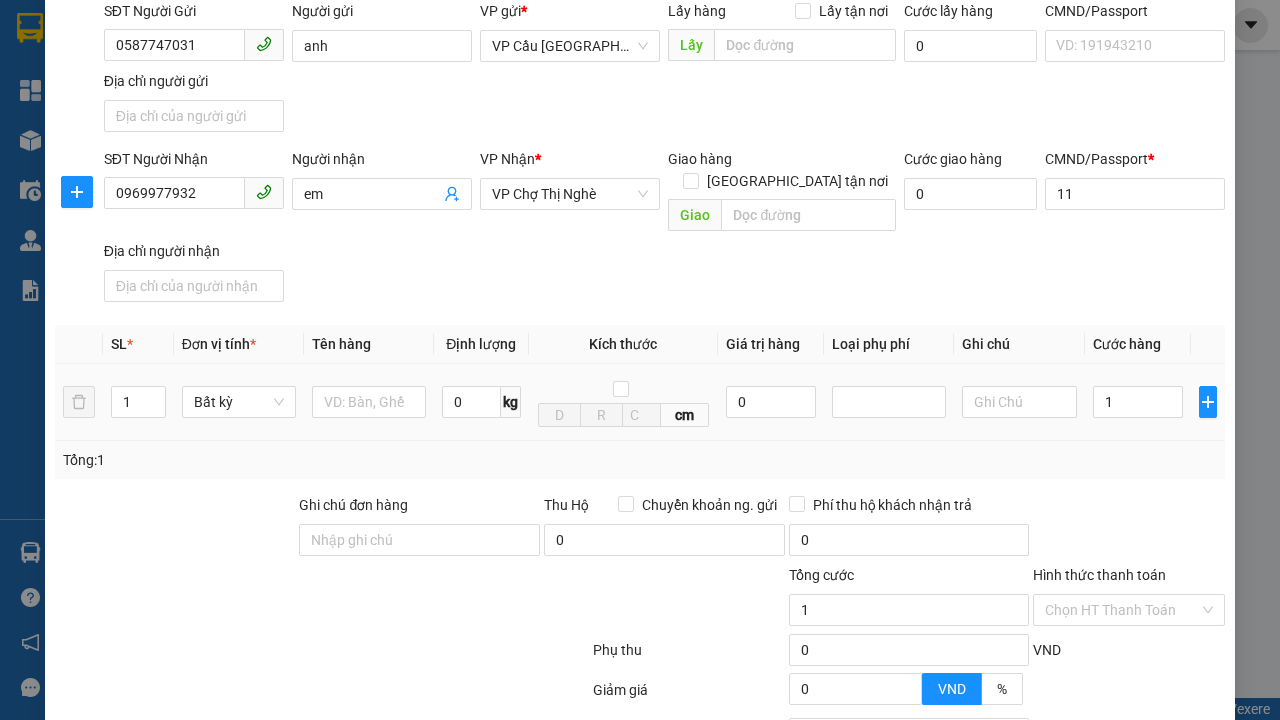type on "1.000" 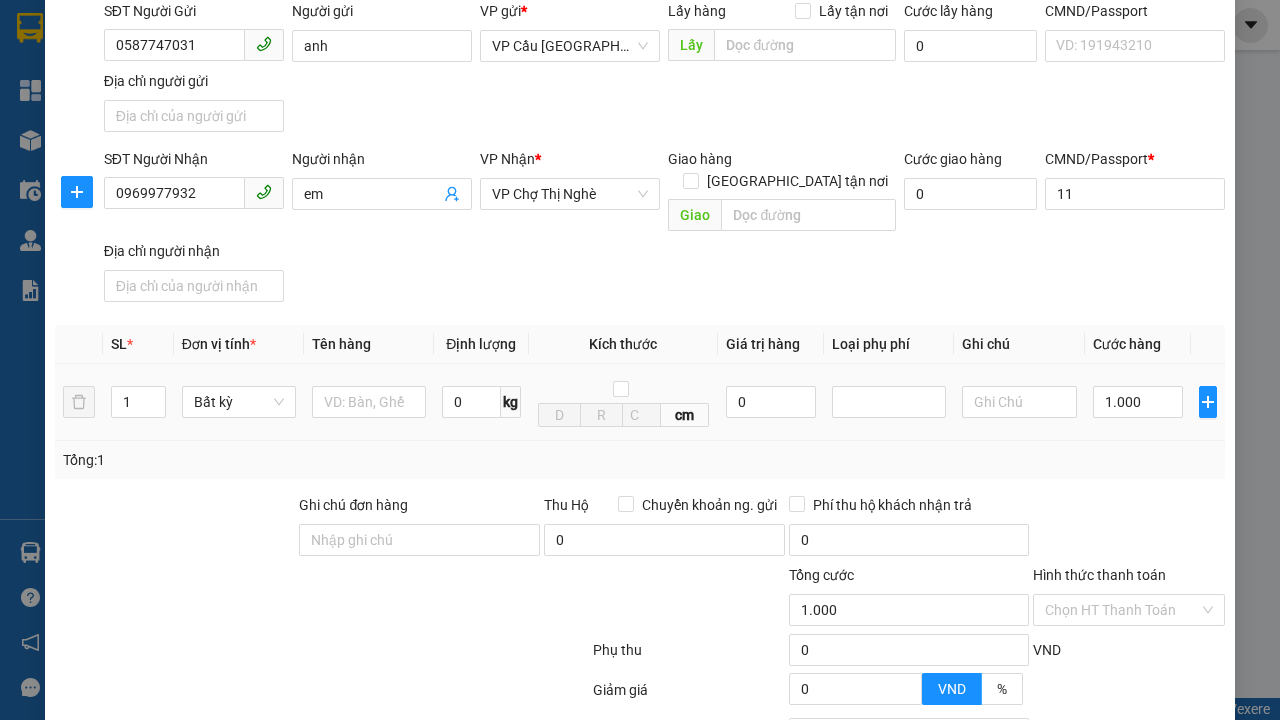 type on "300" 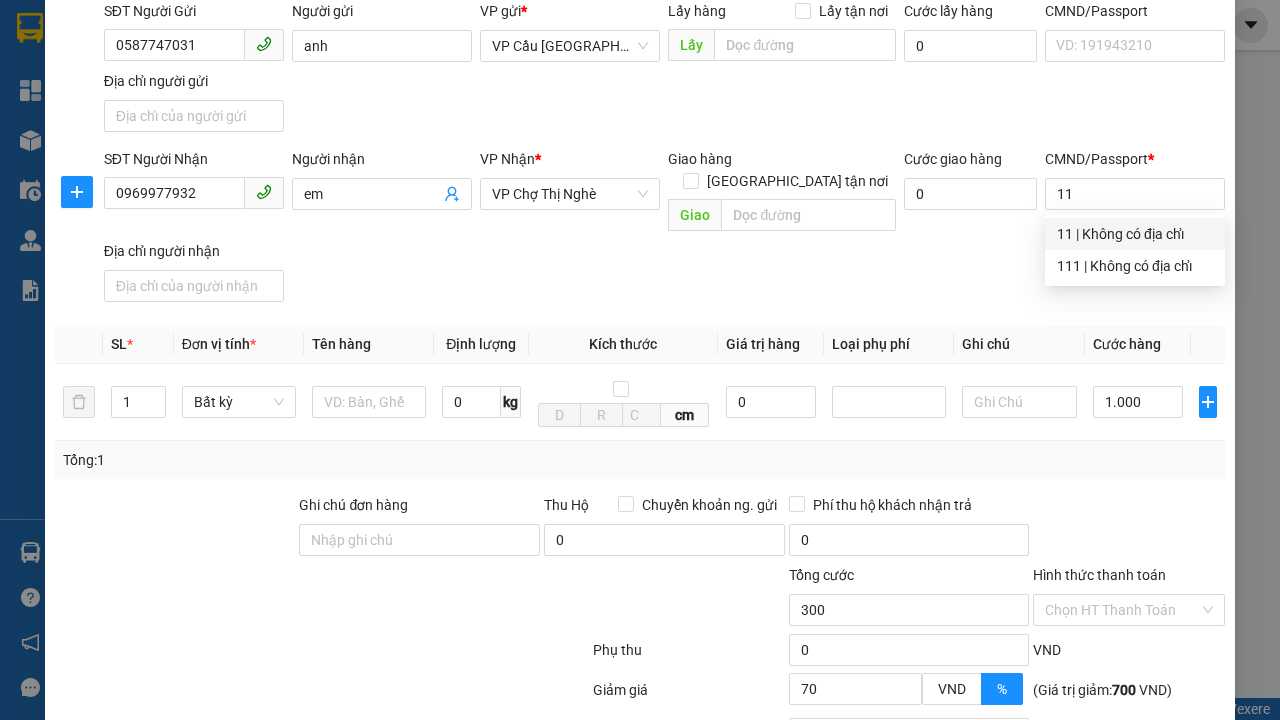 click on "[PERSON_NAME]" at bounding box center [1027, 847] 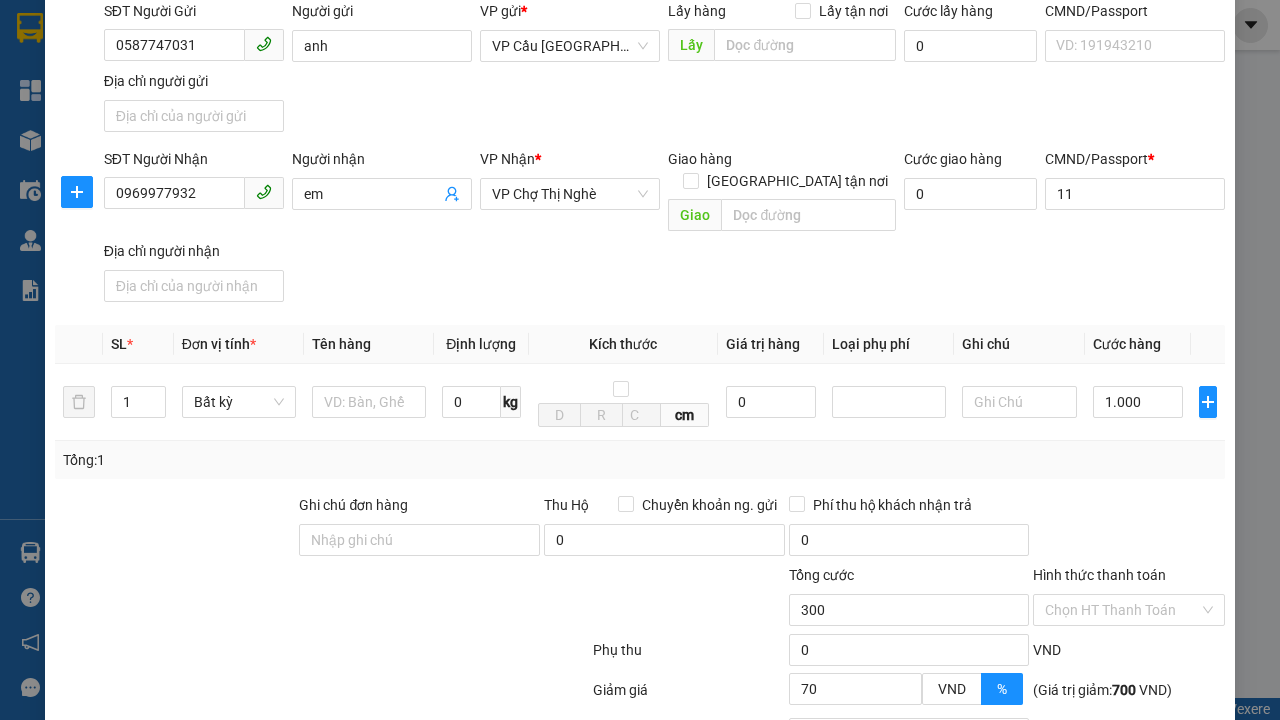 scroll, scrollTop: 0, scrollLeft: 0, axis: both 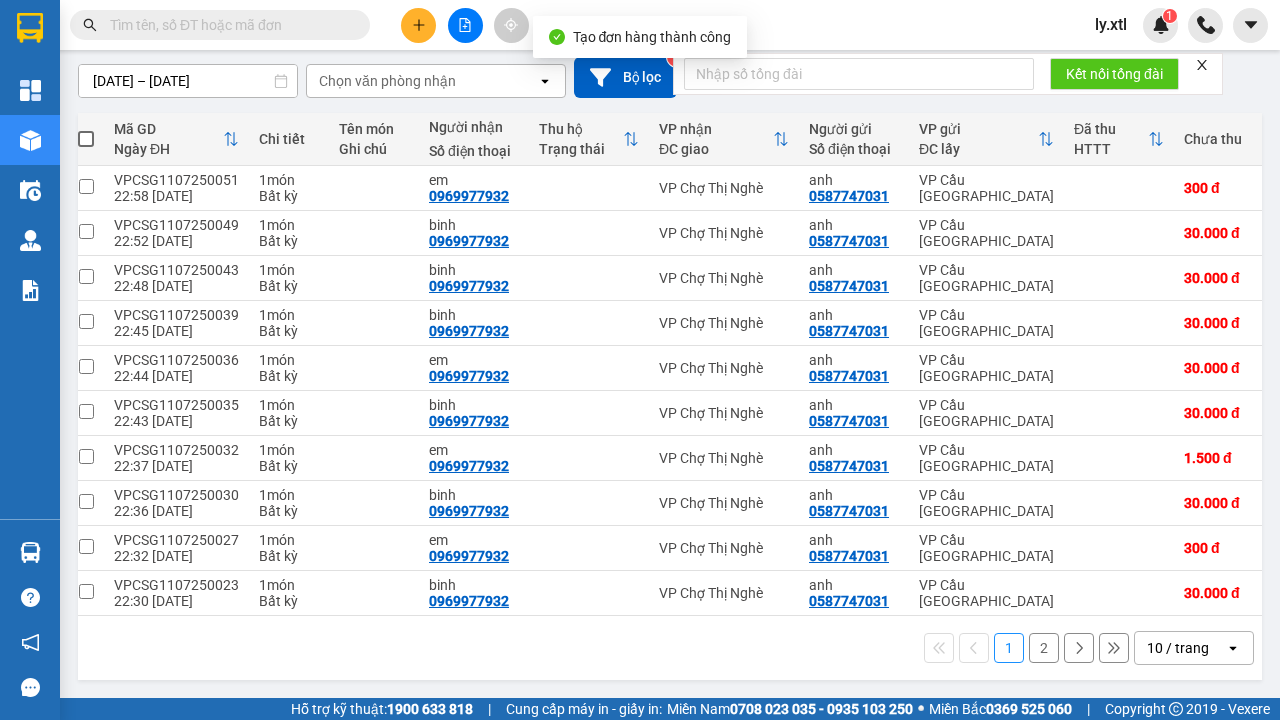 click at bounding box center [86, 186] 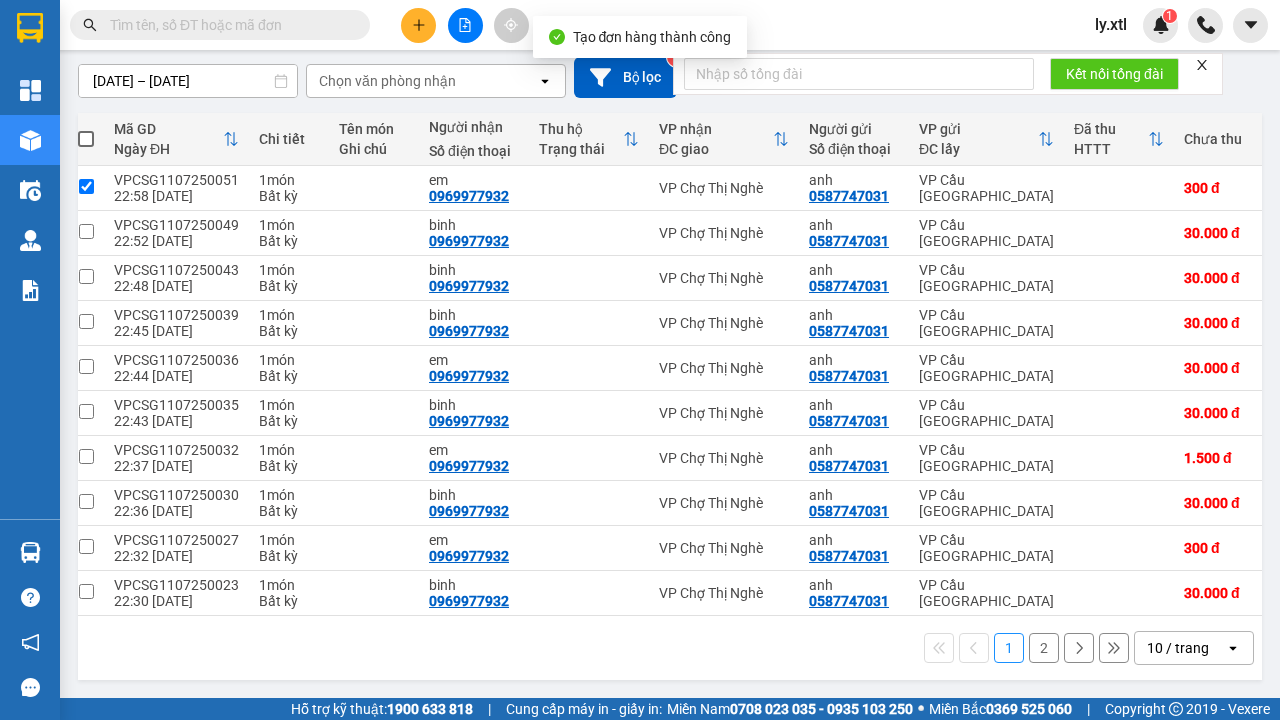 checkbox on "true" 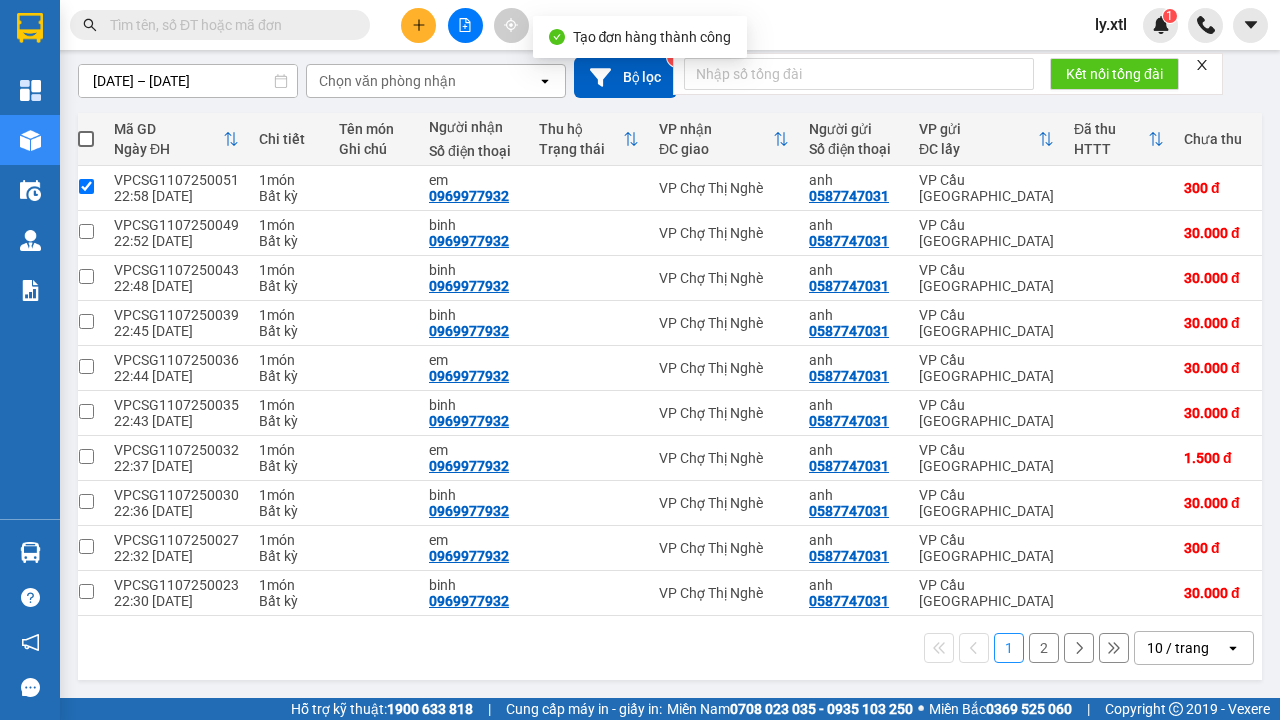 click on "Lên hàng" at bounding box center (1048, -9) 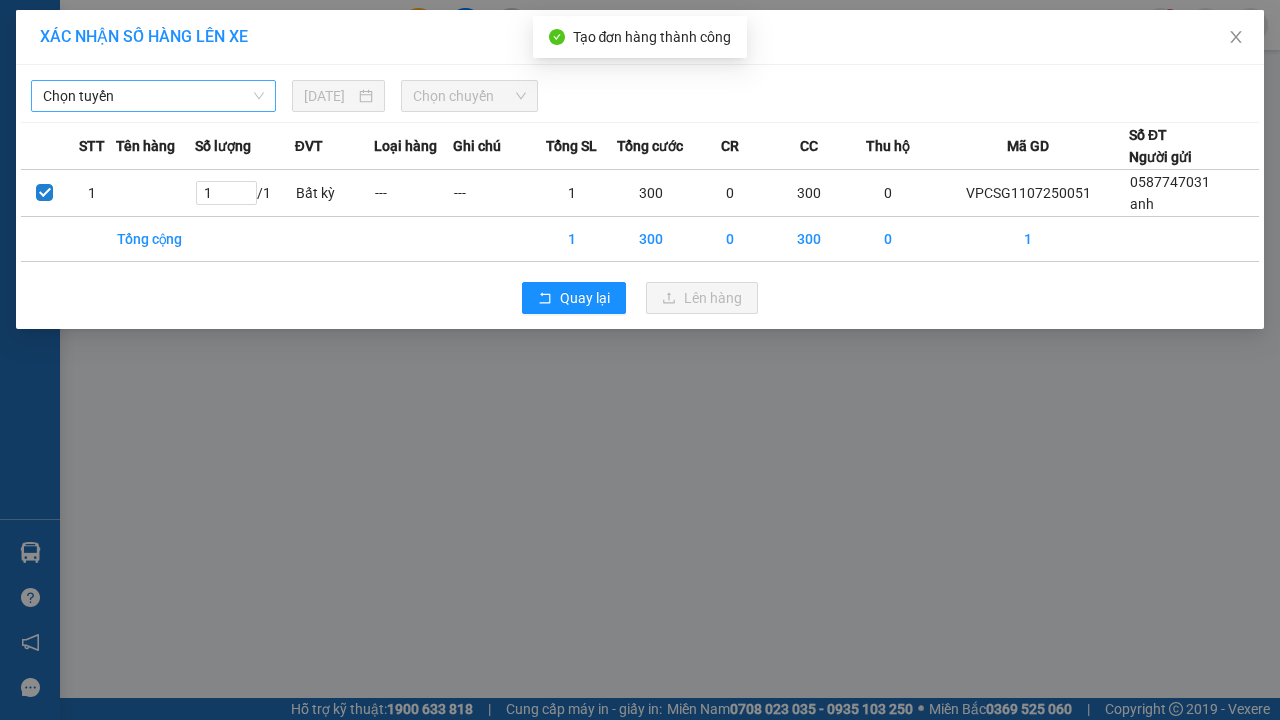 click on "Chọn tuyến" at bounding box center [153, 96] 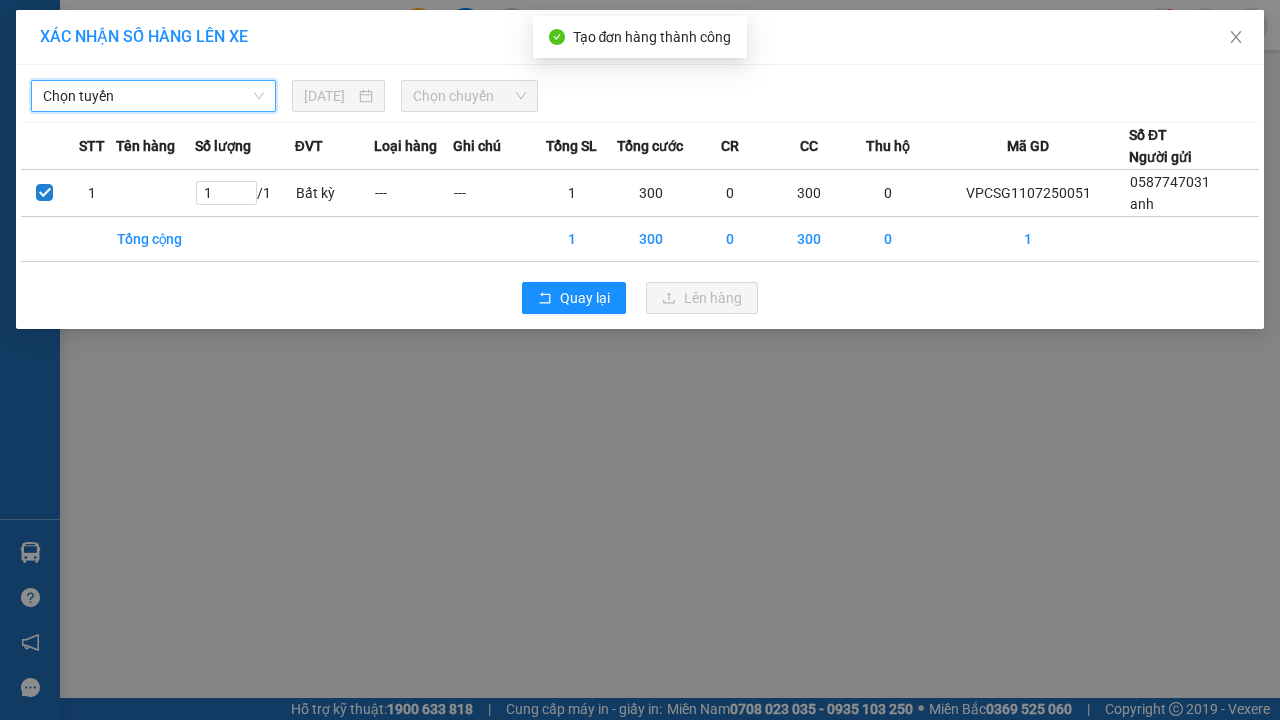 click on "[DATE]" at bounding box center (329, 96) 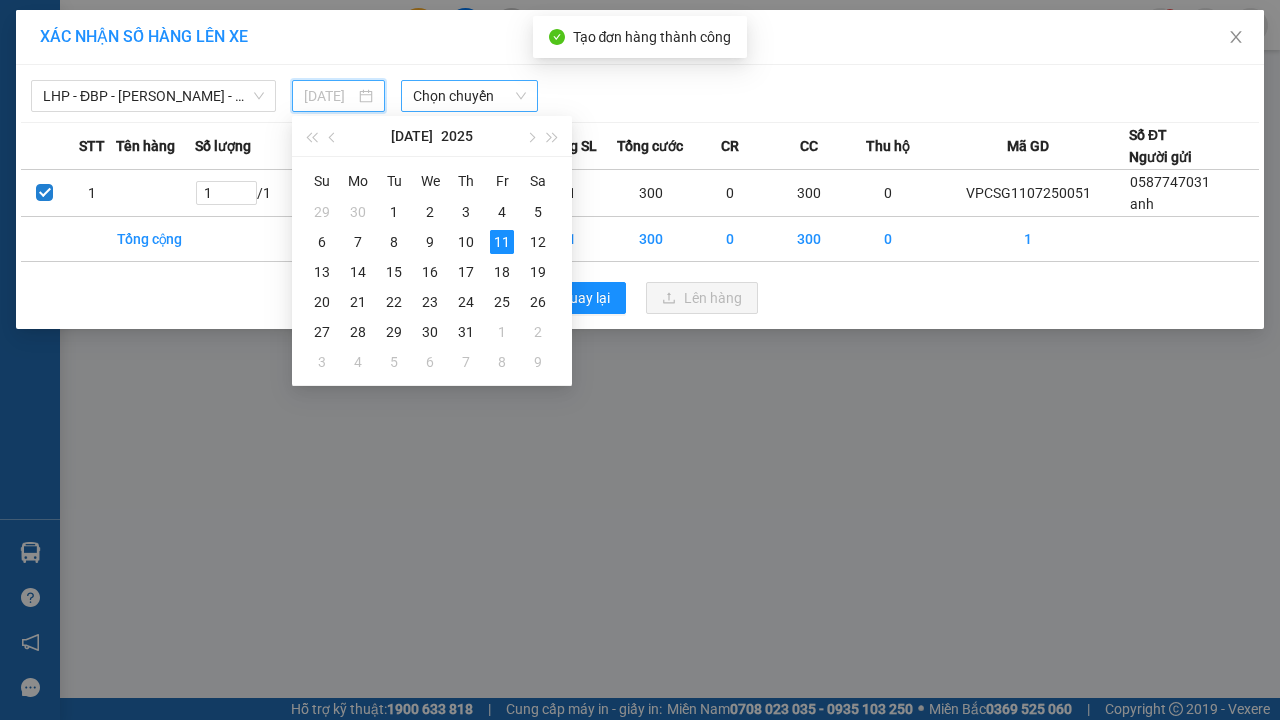 click on "Chọn chuyến" at bounding box center (469, 96) 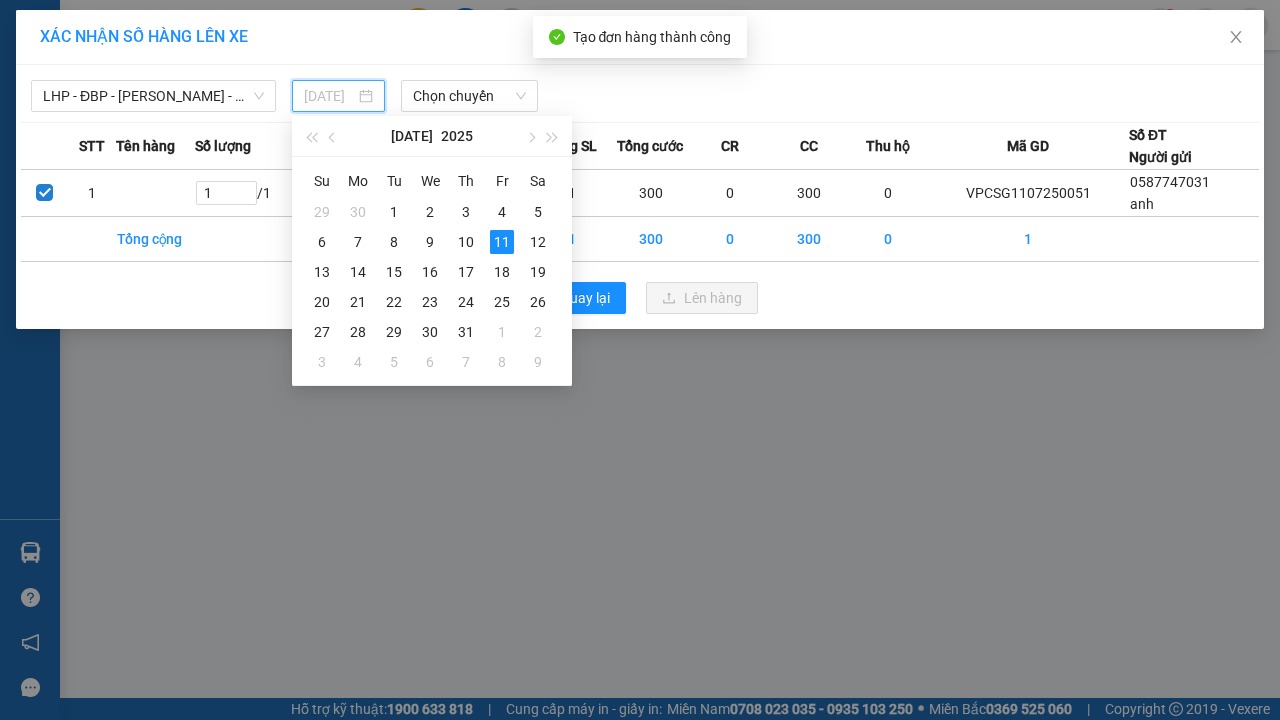 click on "Lên hàng" at bounding box center [713, 298] 